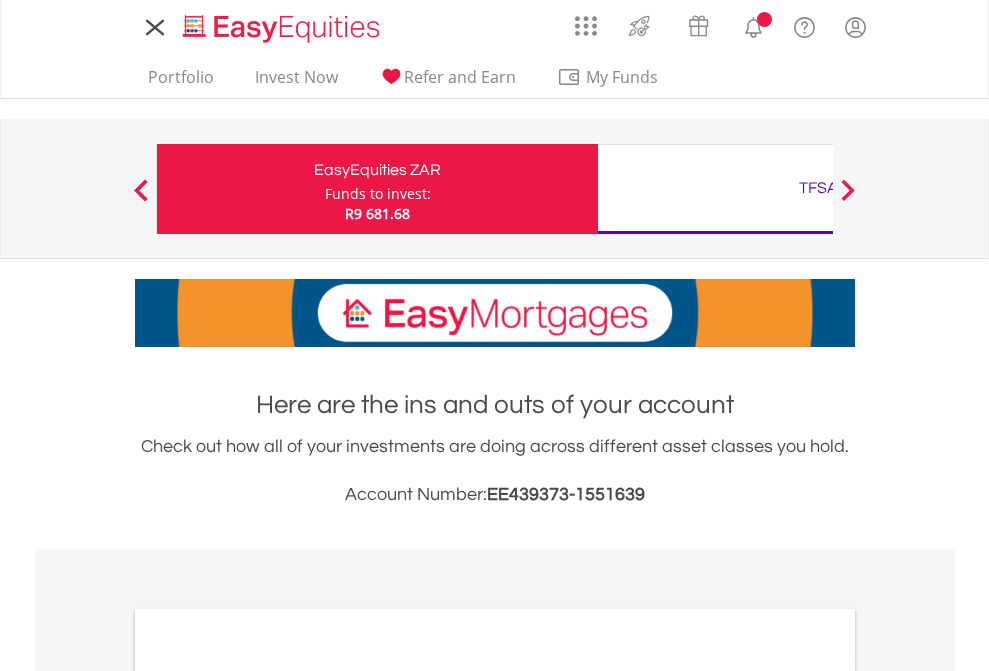 scroll, scrollTop: 0, scrollLeft: 0, axis: both 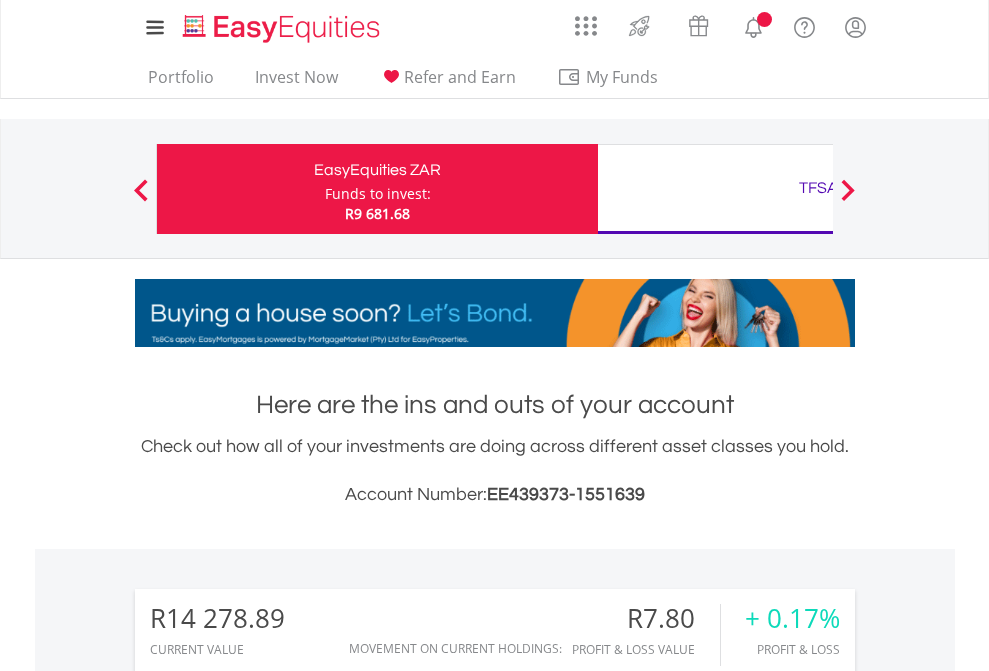 click on "Funds to invest:" at bounding box center (378, 194) 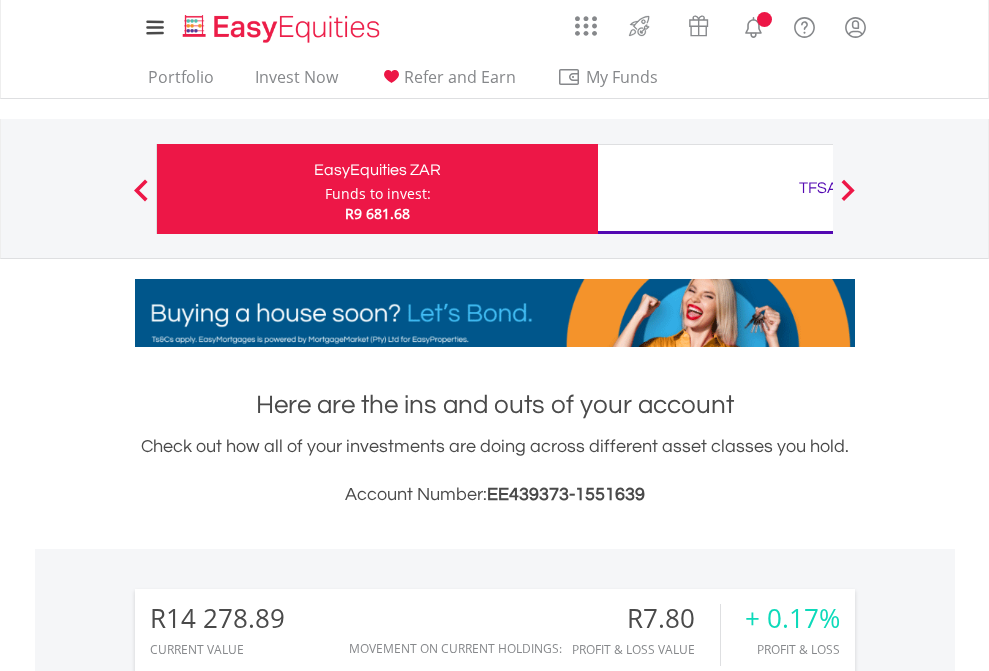 scroll, scrollTop: 999808, scrollLeft: 999687, axis: both 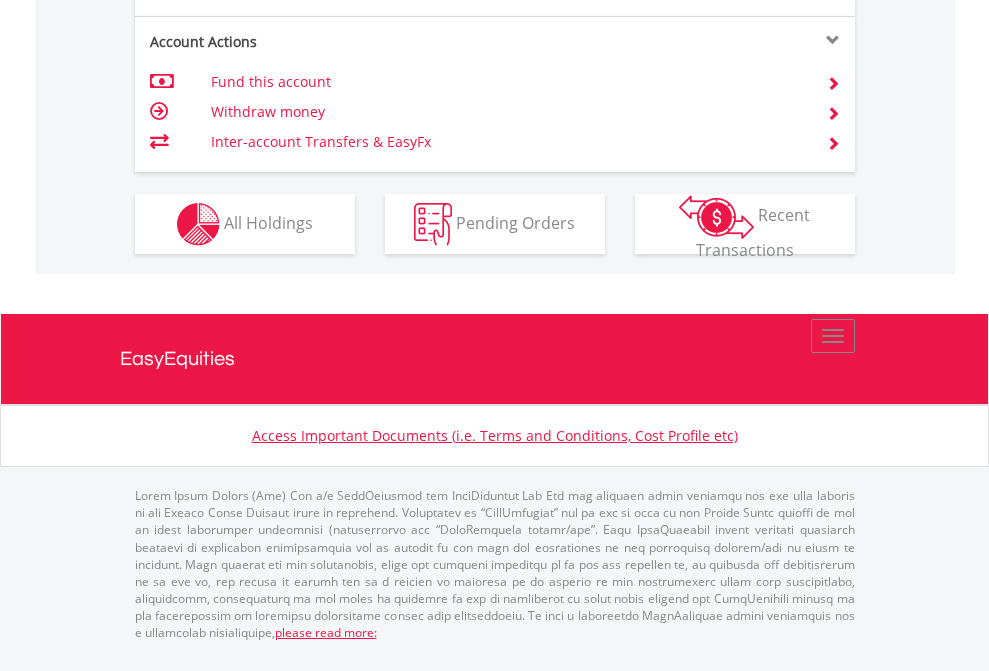 click on "Investment types" at bounding box center (706, -337) 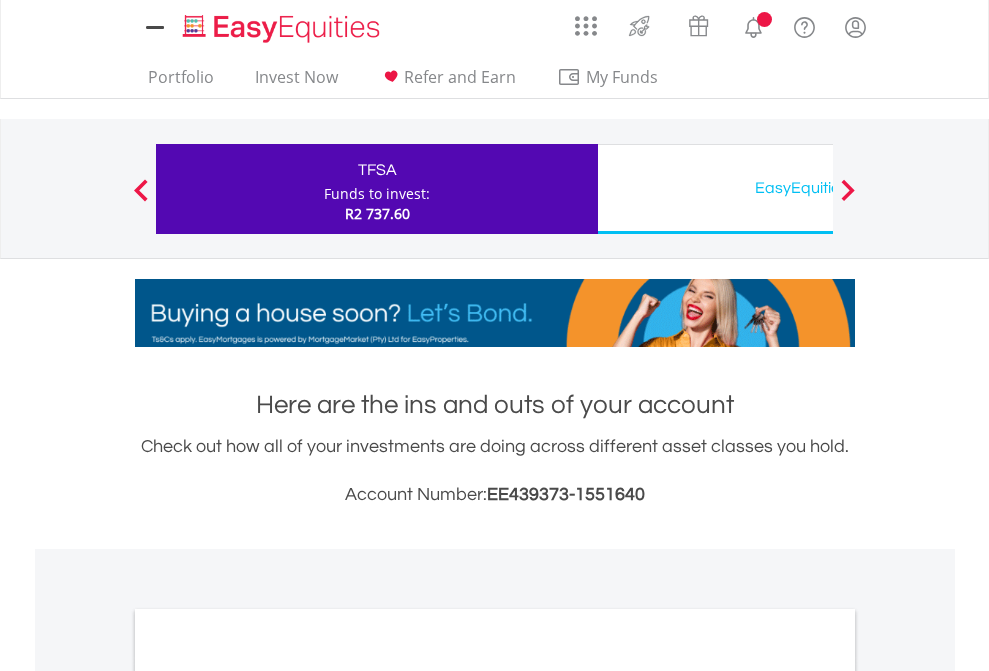 scroll, scrollTop: 0, scrollLeft: 0, axis: both 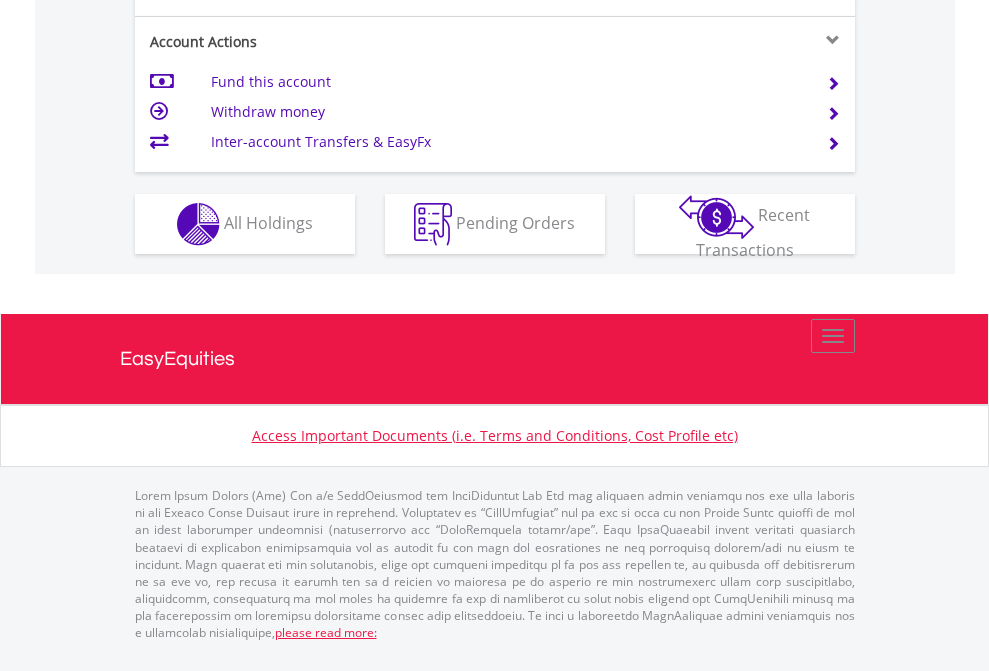 click on "Investment types" at bounding box center (706, -337) 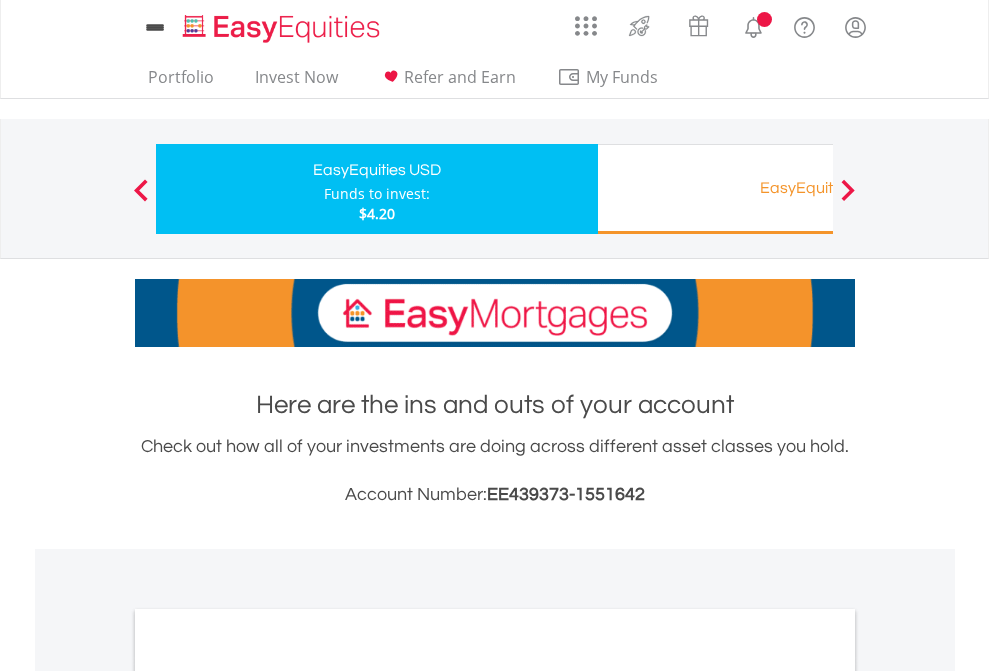 scroll, scrollTop: 0, scrollLeft: 0, axis: both 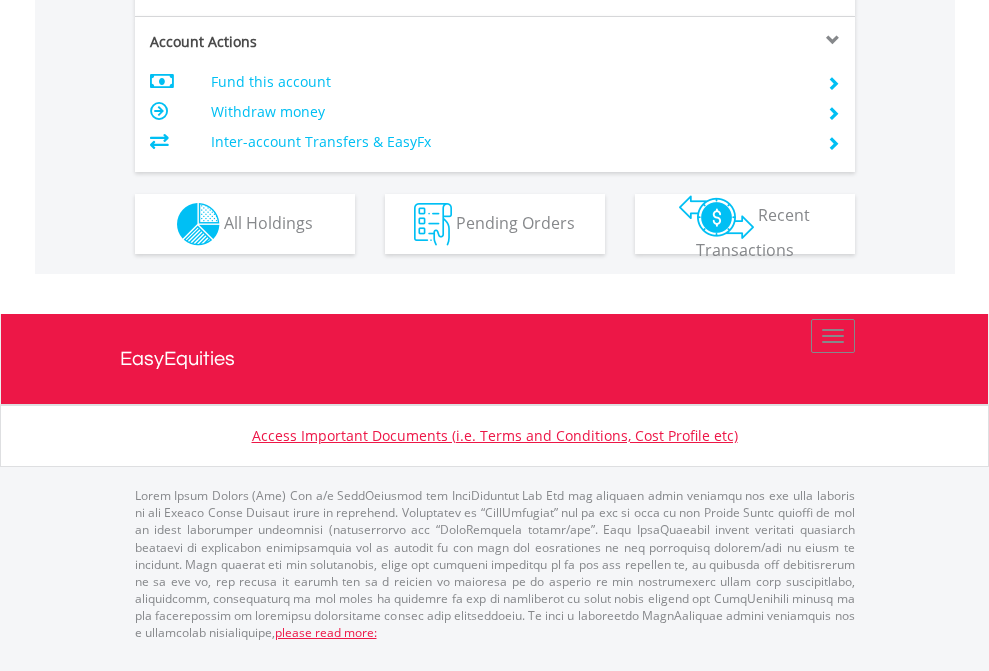 click on "Investment types" at bounding box center (706, -337) 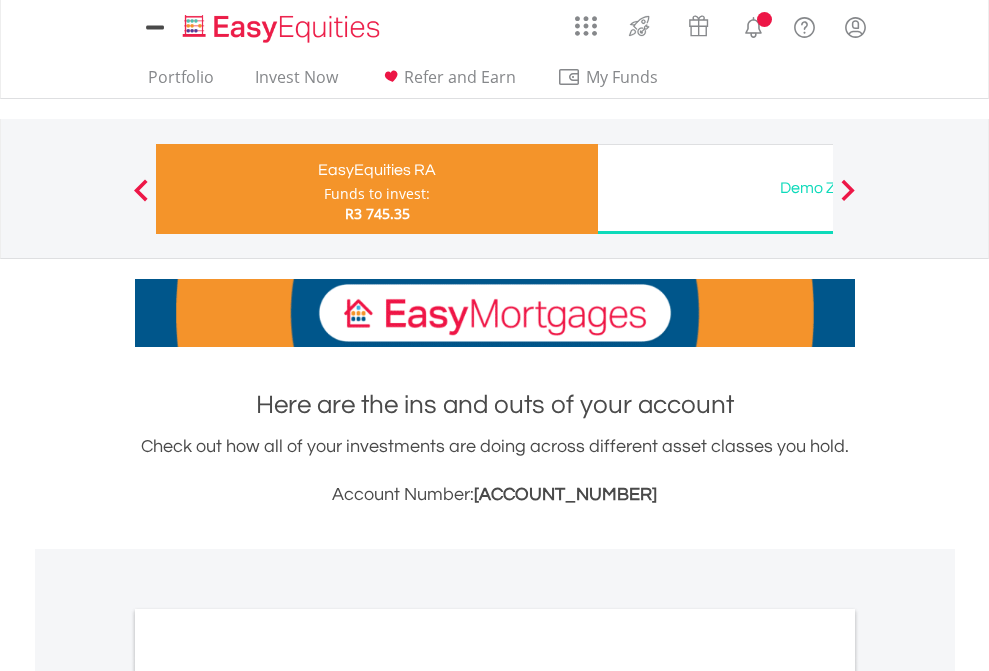 scroll, scrollTop: 0, scrollLeft: 0, axis: both 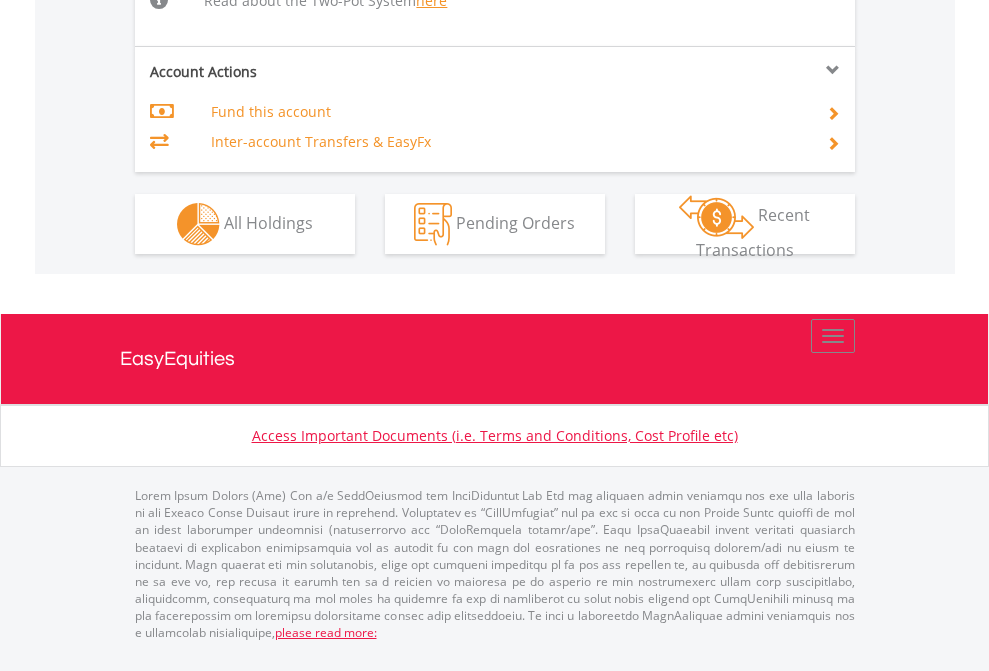 click on "Investment types" at bounding box center (706, -518) 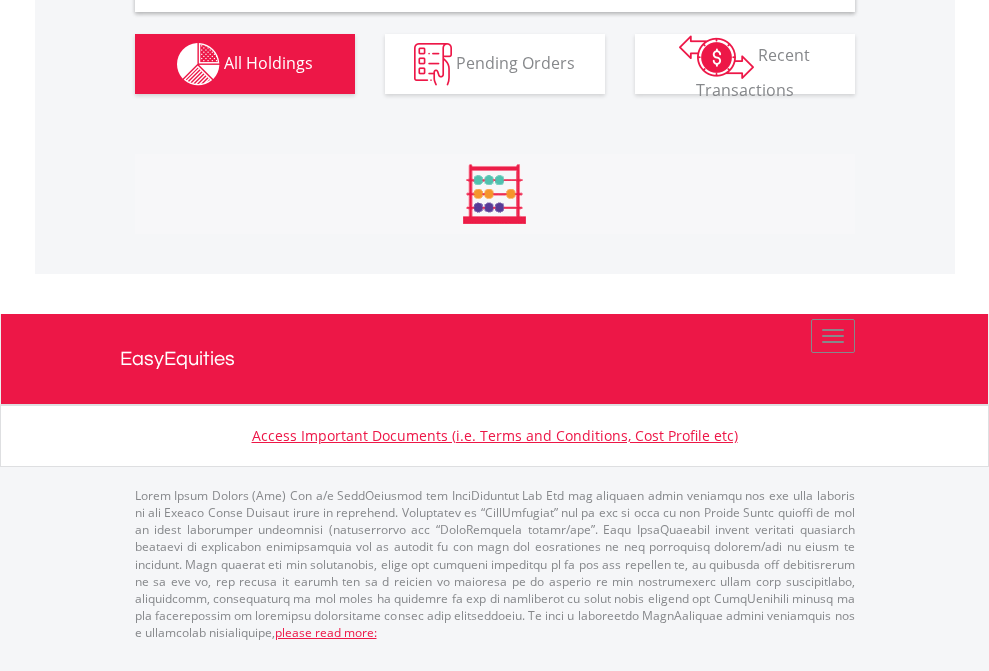 scroll, scrollTop: 1933, scrollLeft: 0, axis: vertical 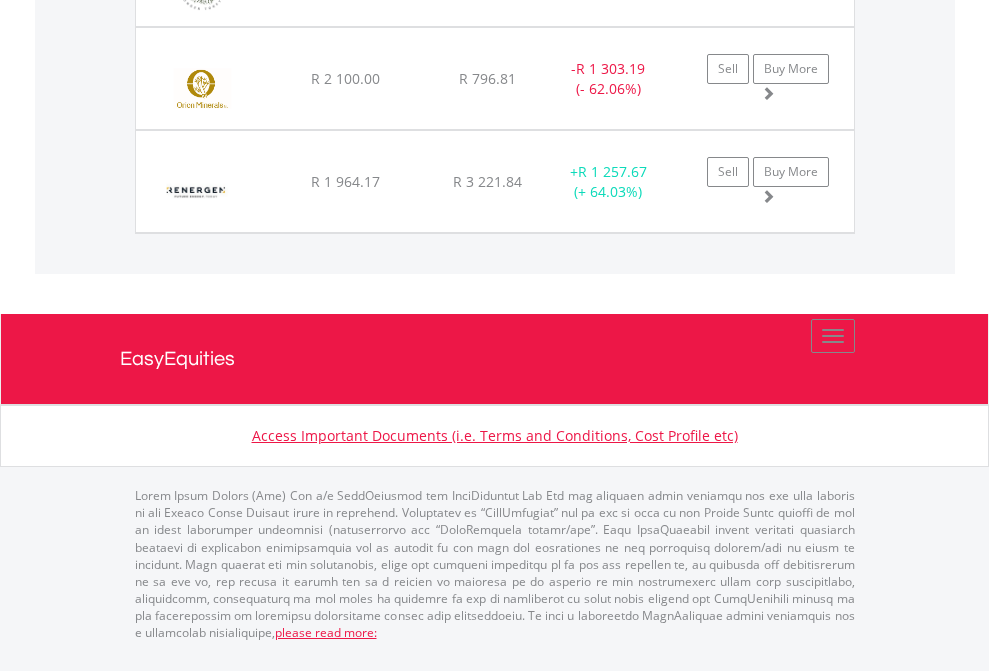 click on "TFSA" at bounding box center (818, -1277) 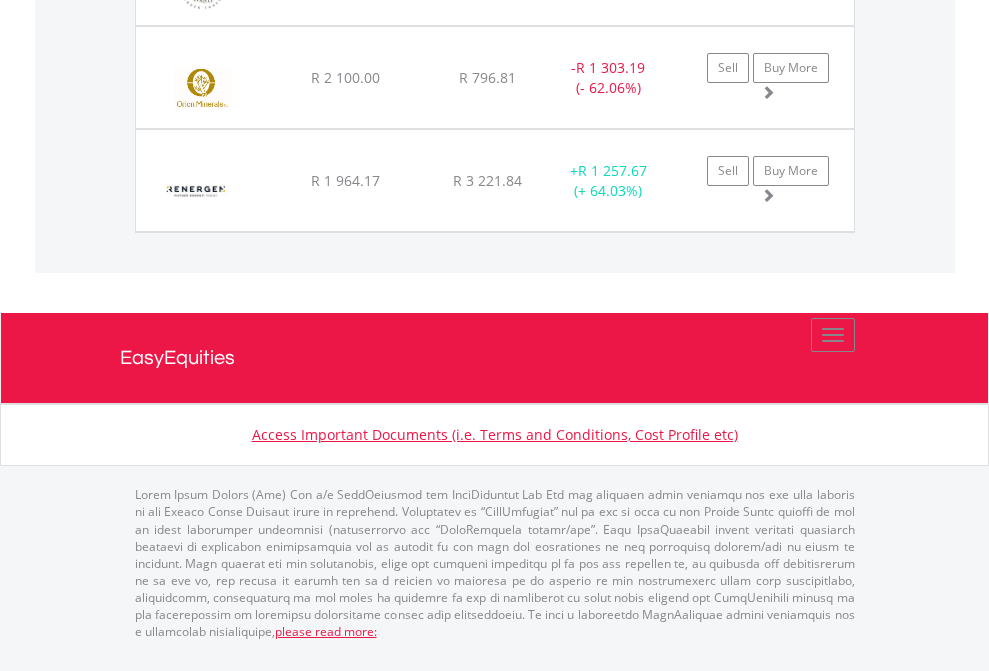 scroll, scrollTop: 144, scrollLeft: 0, axis: vertical 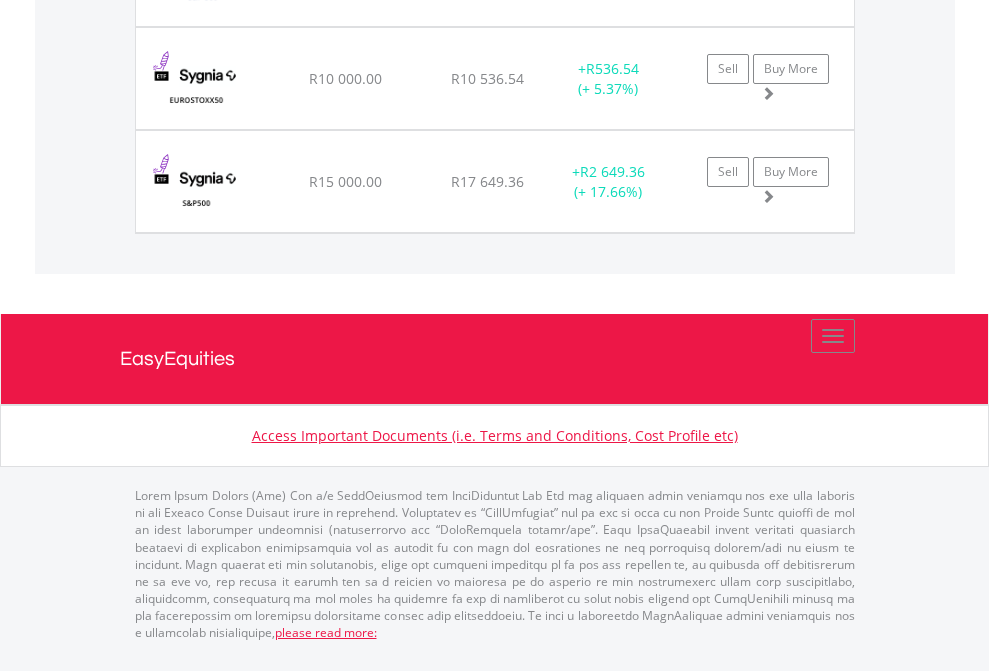 click on "EasyEquities USD" at bounding box center (818, -1483) 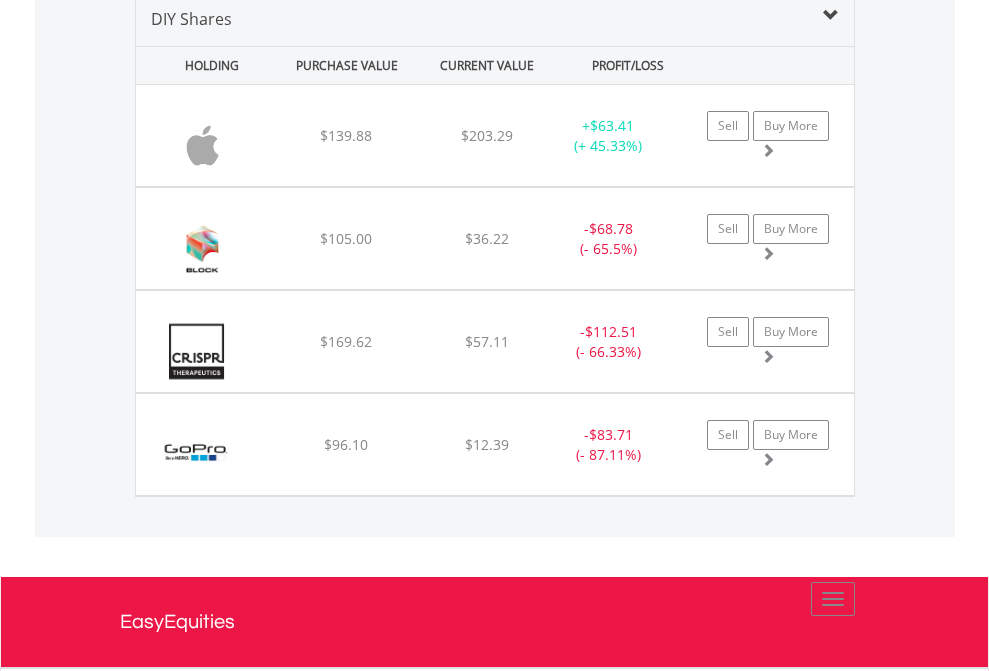 scroll, scrollTop: 1933, scrollLeft: 0, axis: vertical 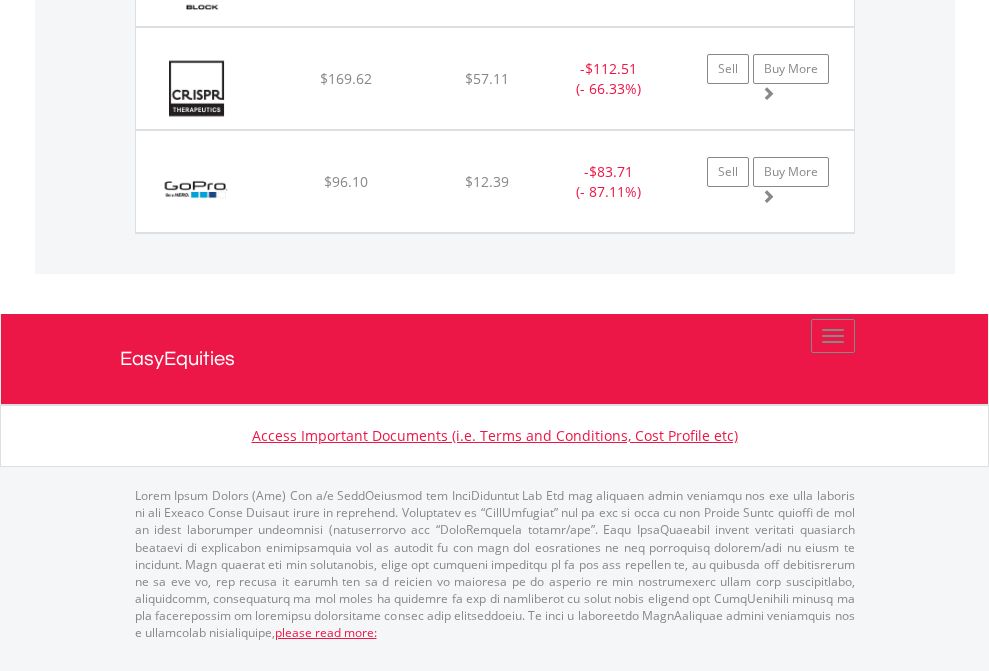 click on "EasyEquities RA" at bounding box center (818, -1277) 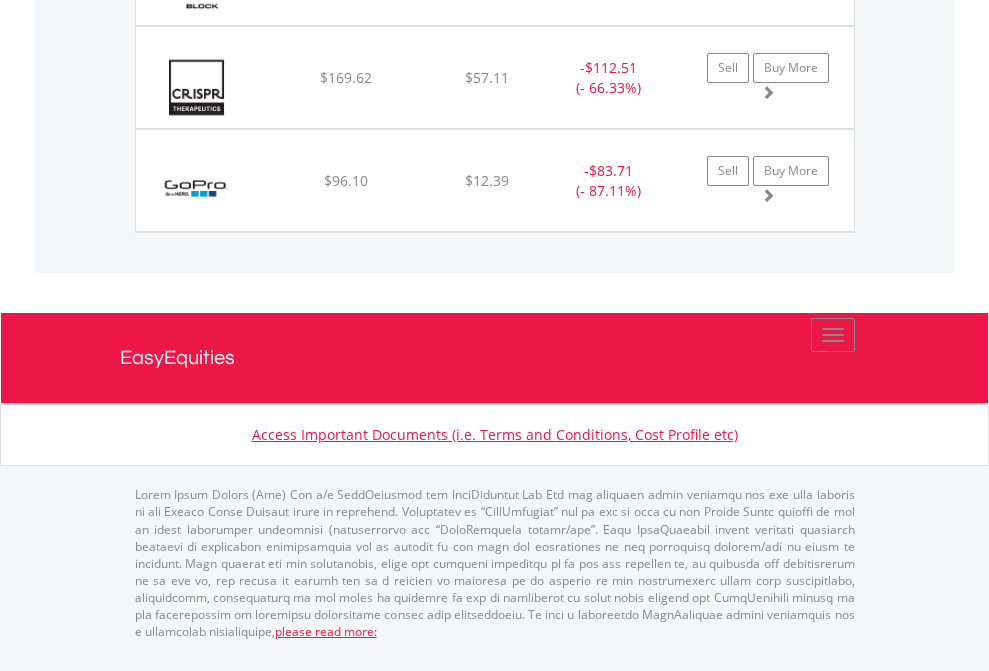 scroll, scrollTop: 144, scrollLeft: 0, axis: vertical 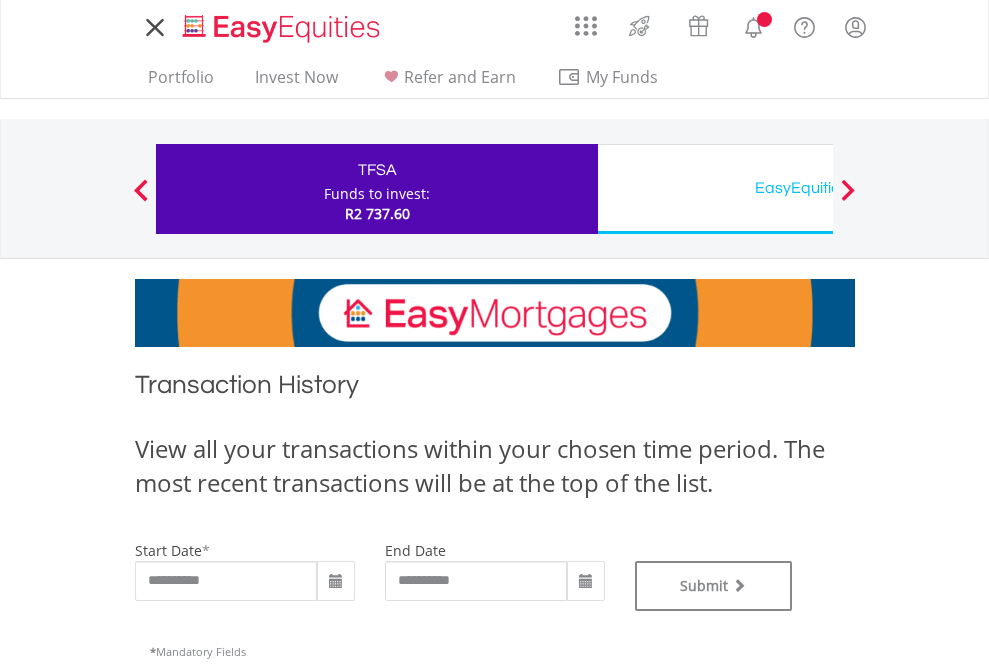 type on "**********" 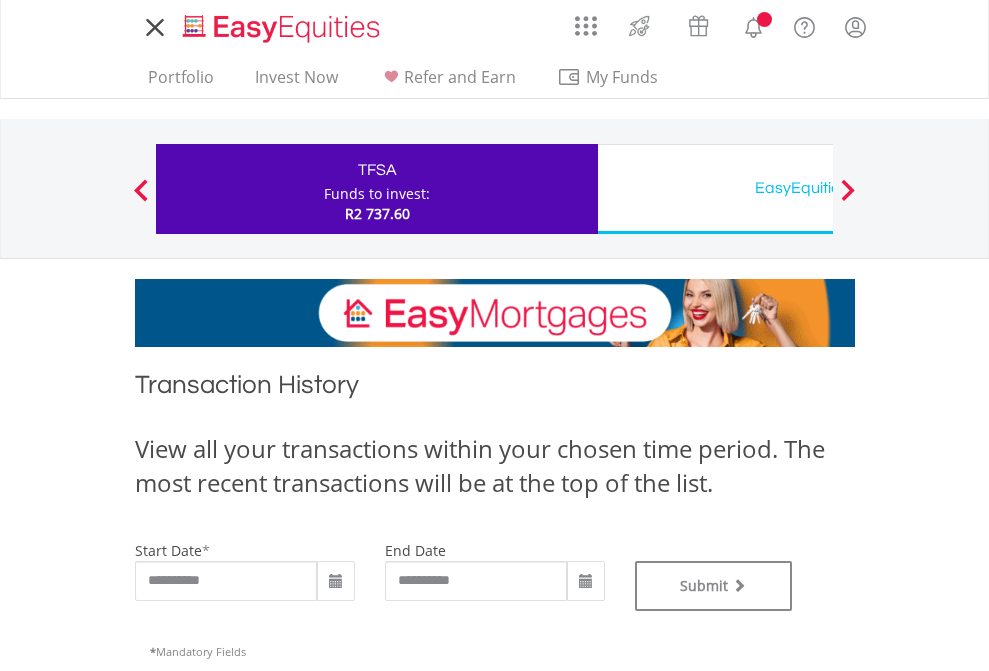 type on "**********" 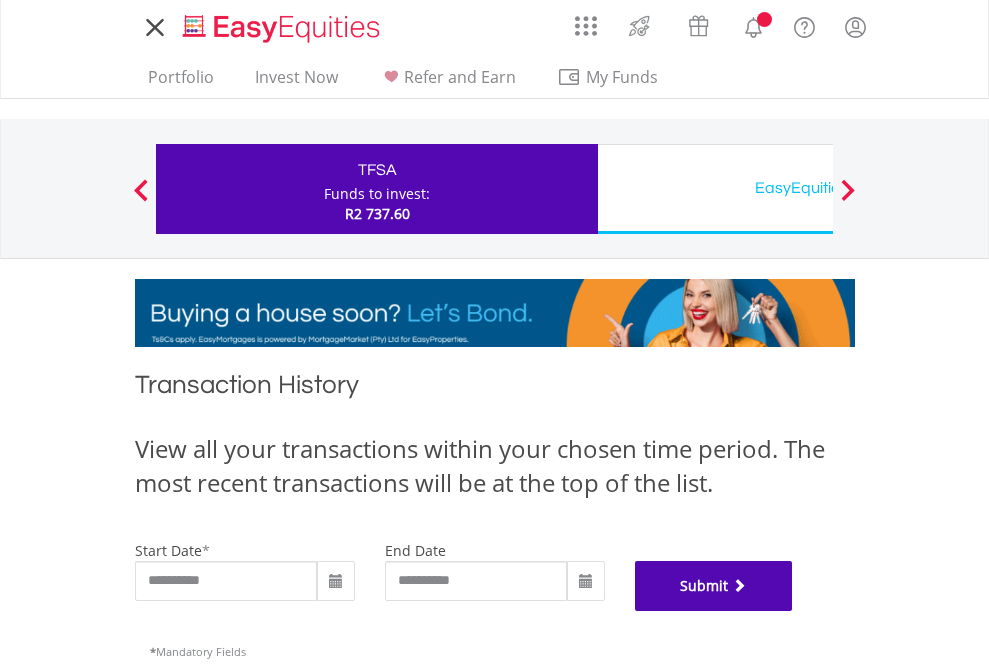click on "Submit" at bounding box center (714, 586) 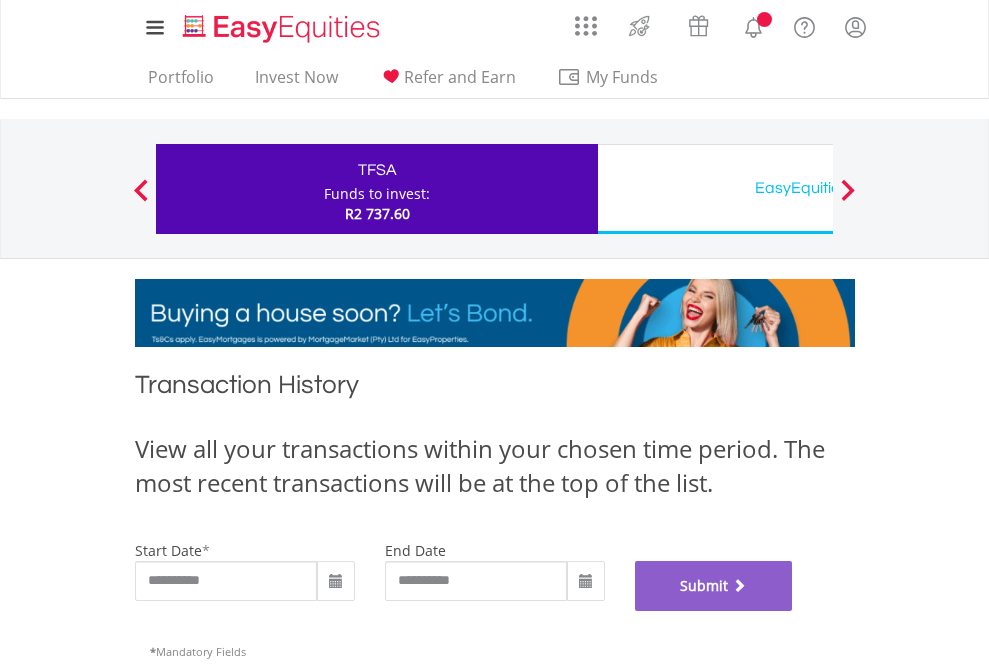 scroll, scrollTop: 811, scrollLeft: 0, axis: vertical 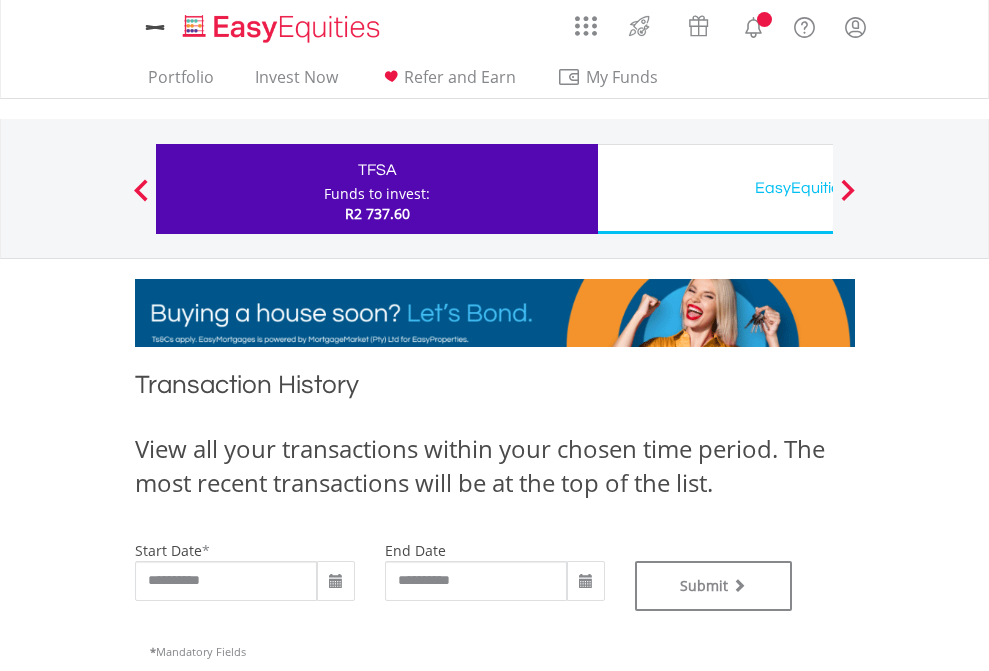 click on "EasyEquities USD" at bounding box center [818, 188] 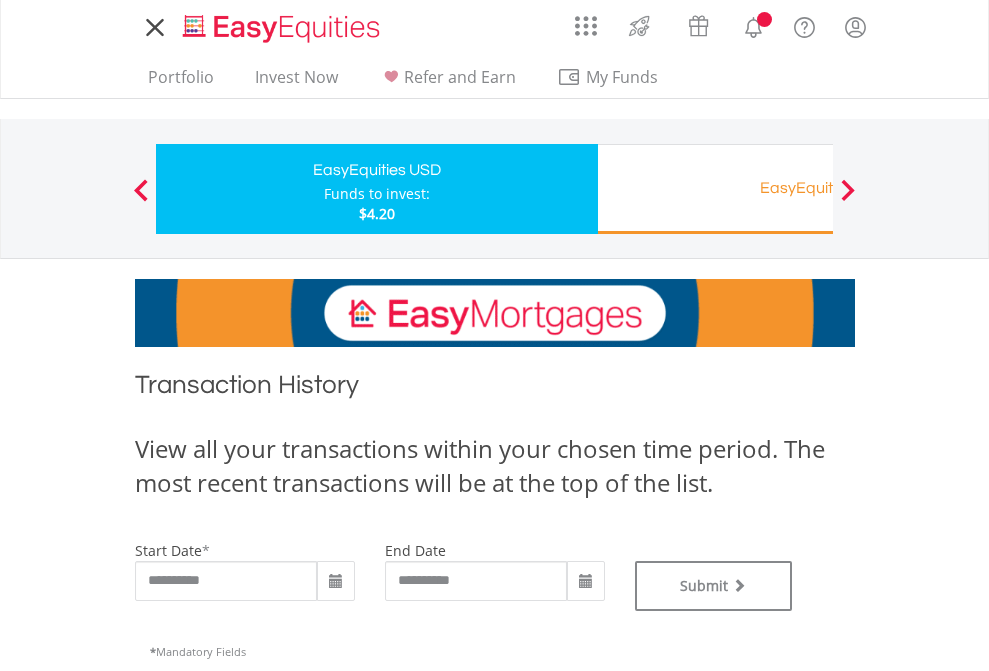 scroll, scrollTop: 0, scrollLeft: 0, axis: both 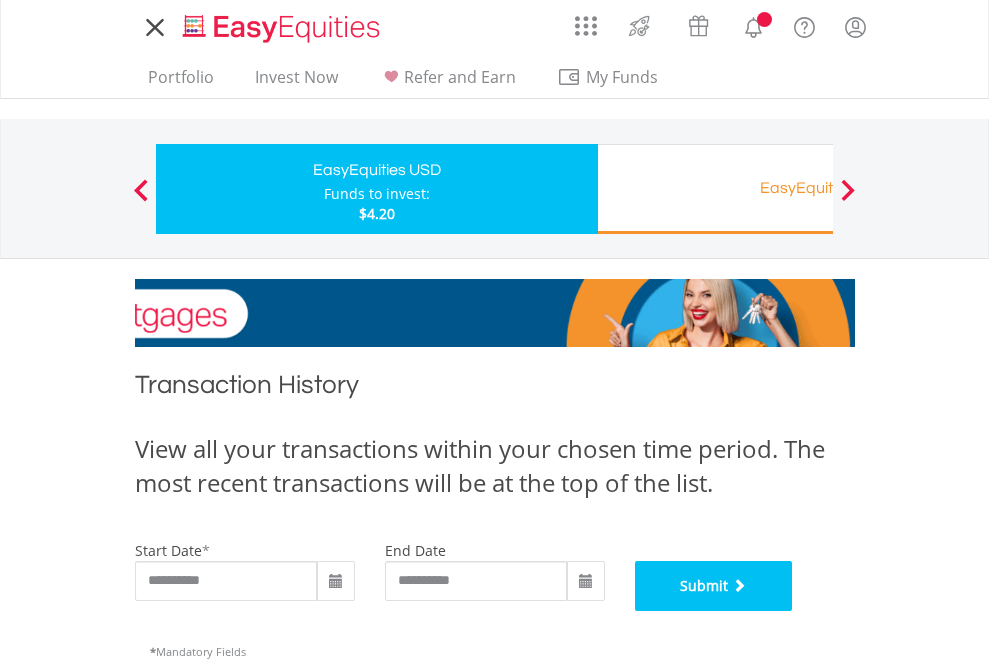 click on "Submit" at bounding box center (714, 586) 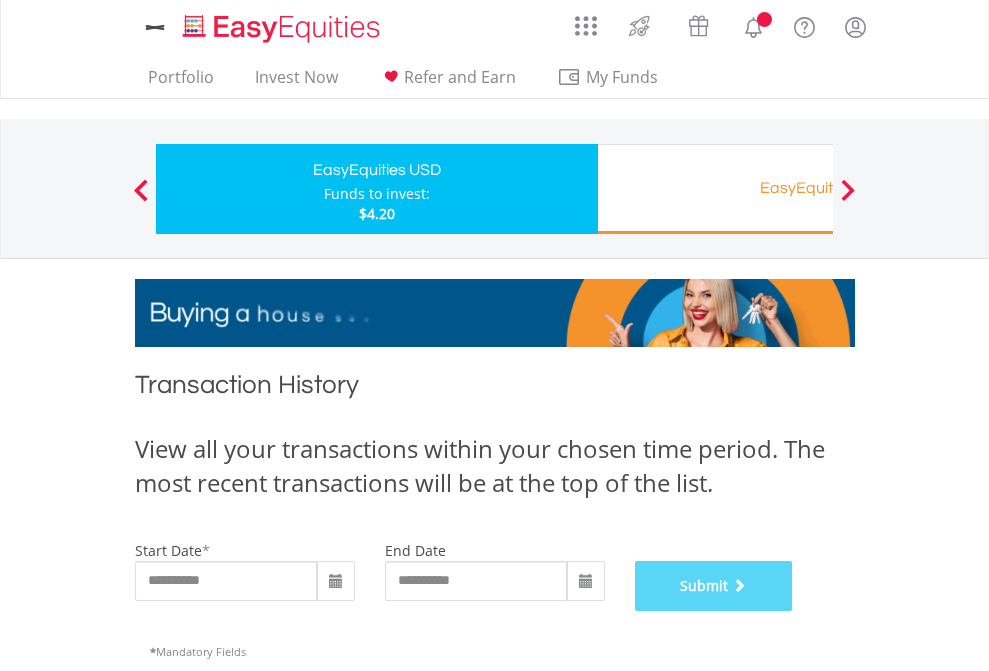 scroll, scrollTop: 811, scrollLeft: 0, axis: vertical 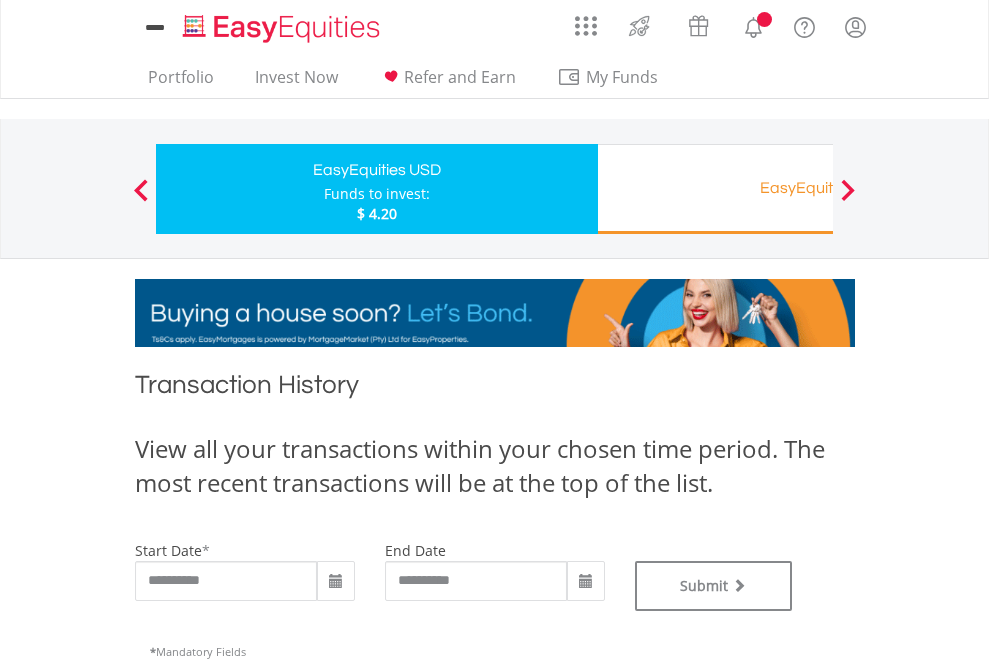 click on "EasyEquities RA" at bounding box center [818, 188] 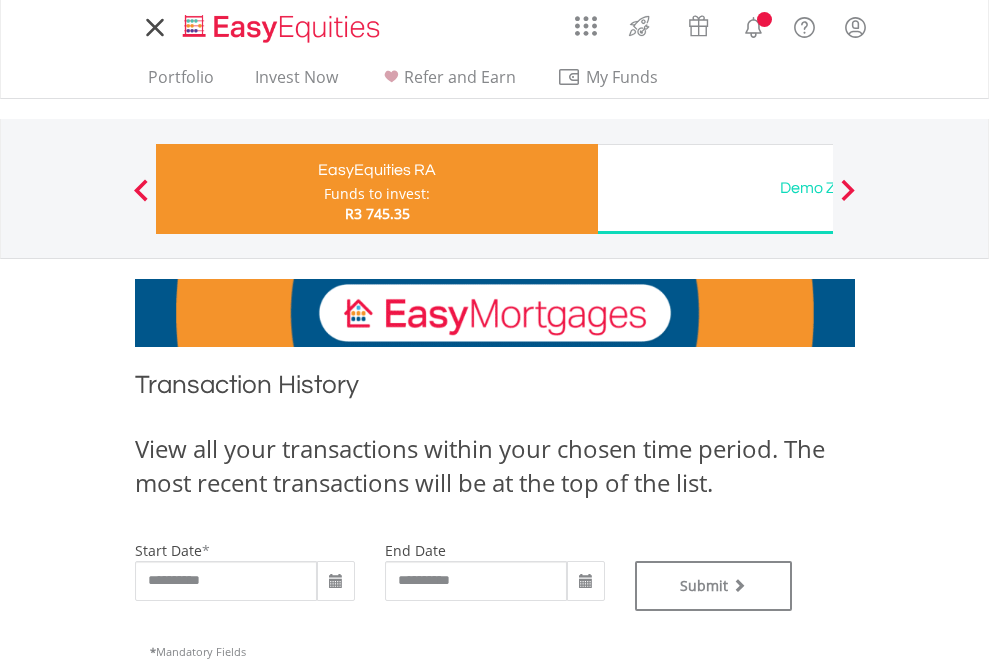 scroll, scrollTop: 0, scrollLeft: 0, axis: both 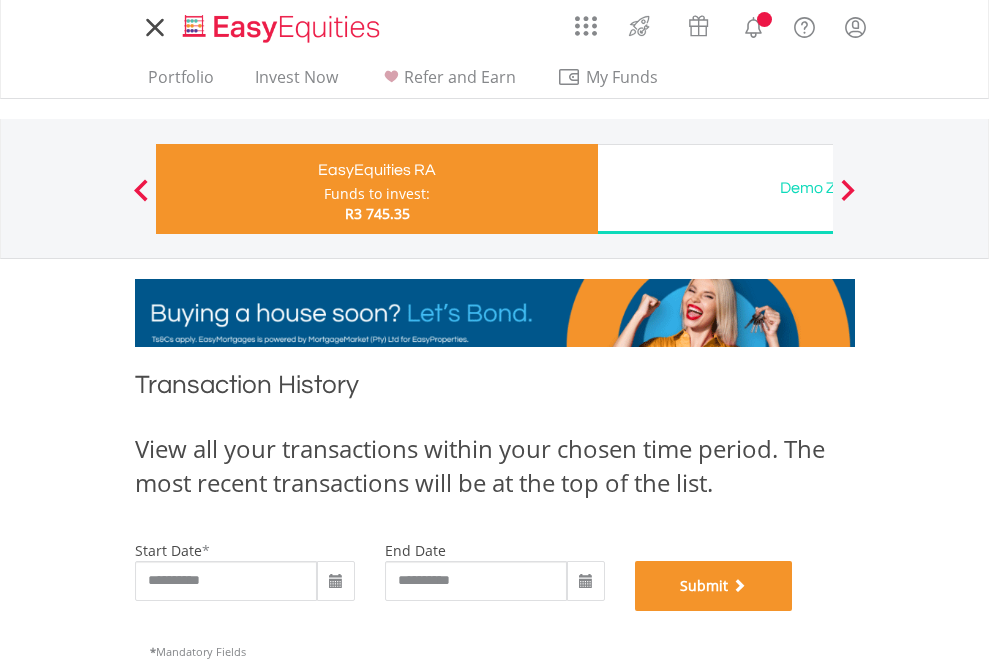 click on "Submit" at bounding box center (714, 586) 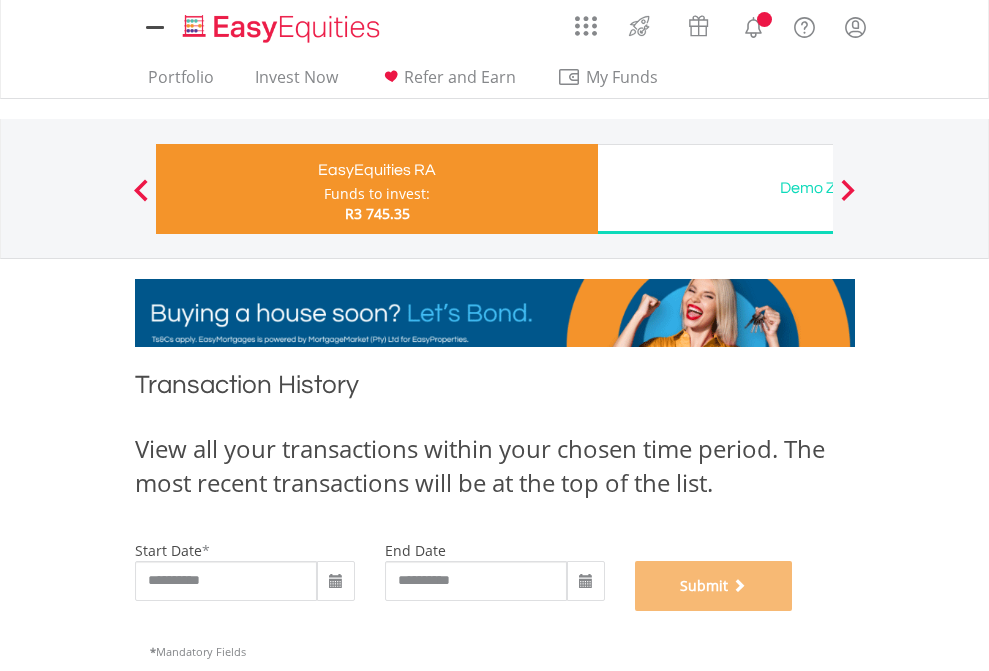 scroll, scrollTop: 811, scrollLeft: 0, axis: vertical 